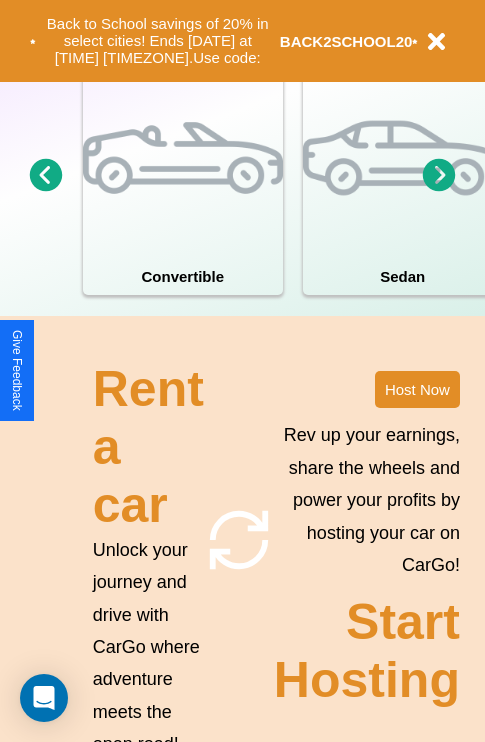 scroll, scrollTop: 2423, scrollLeft: 0, axis: vertical 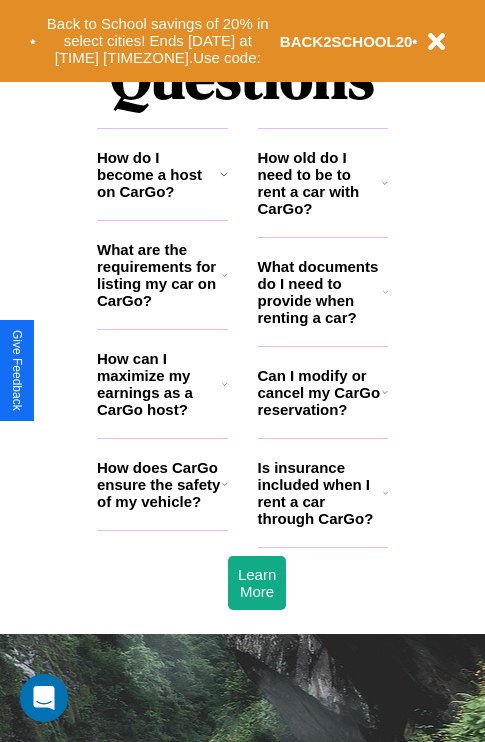 click 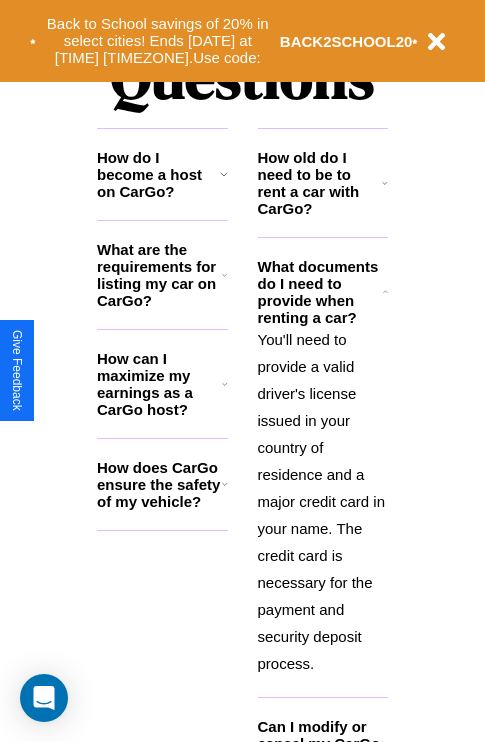 click 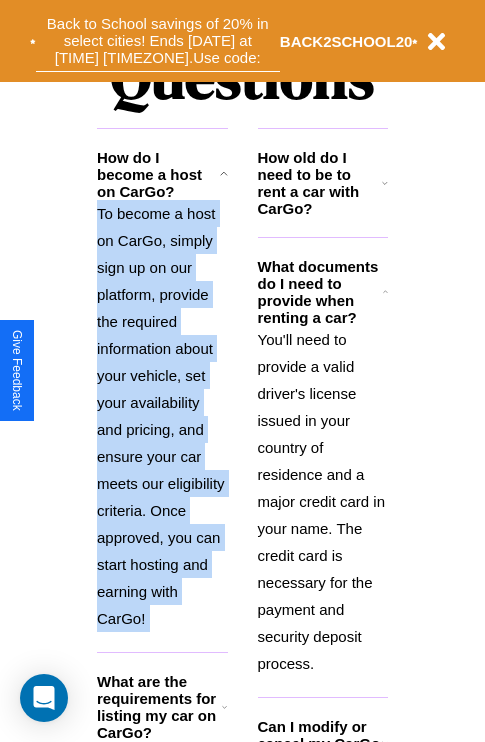 click on "Back to School savings of 20% in select cities! Ends [DATE] at [TIME] [TIMEZONE].  Use code:" at bounding box center (158, 41) 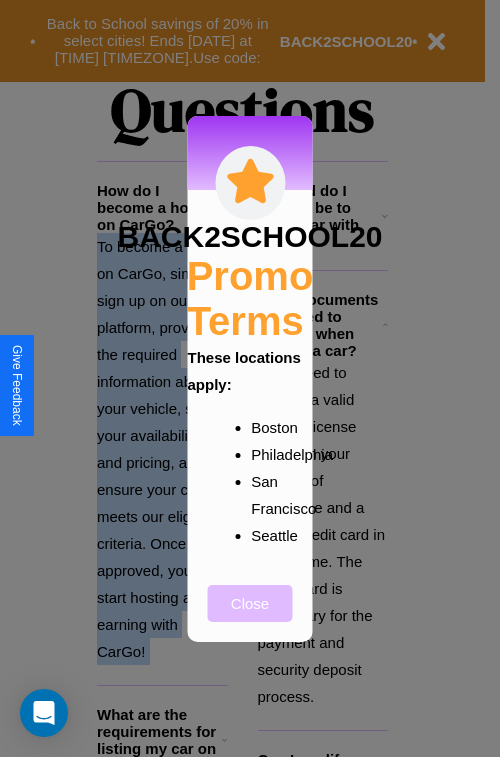 click on "Close" at bounding box center [250, 603] 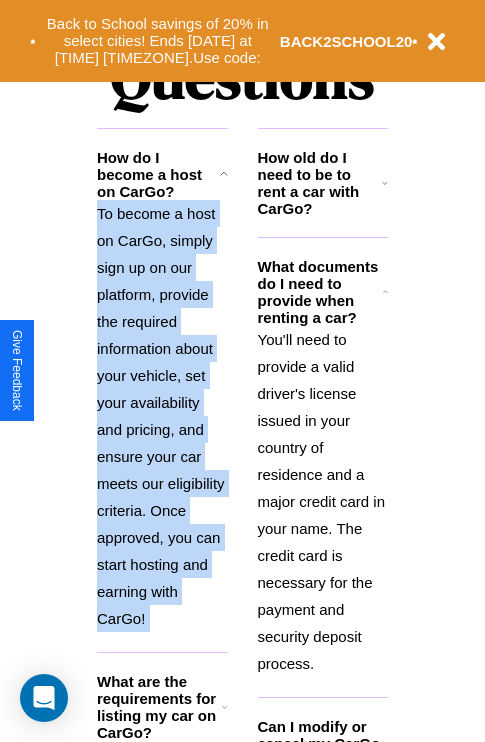 scroll, scrollTop: 308, scrollLeft: 0, axis: vertical 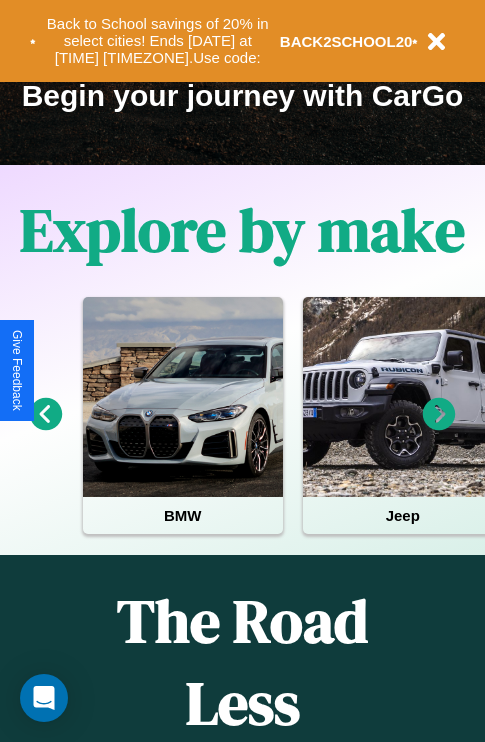 click 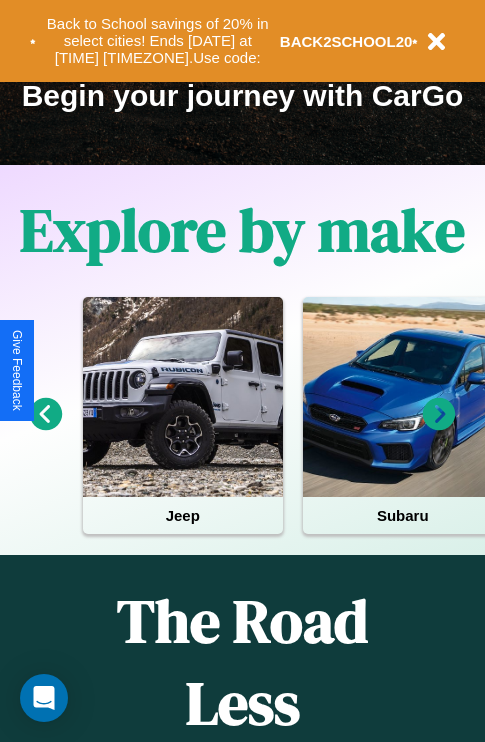 click 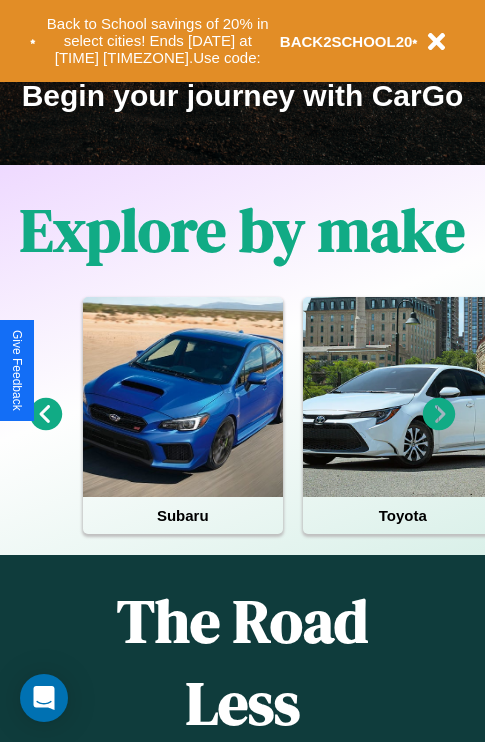 click 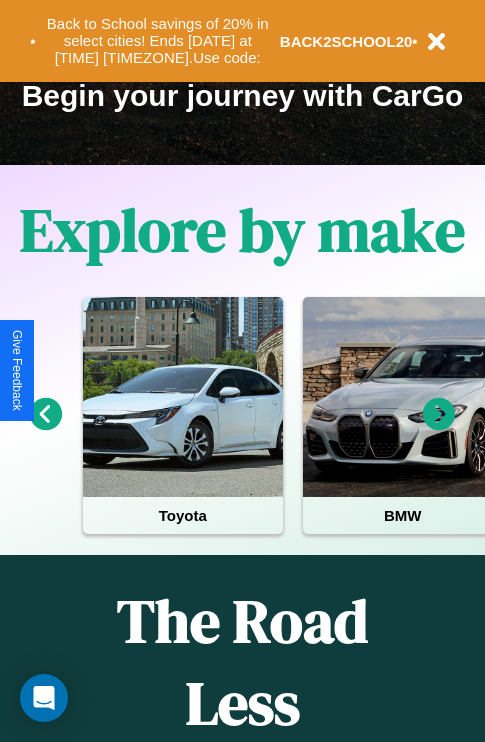 click 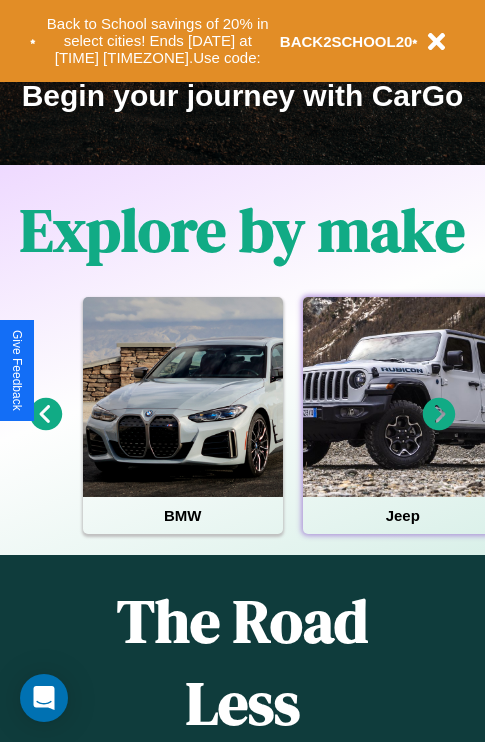 click at bounding box center (403, 397) 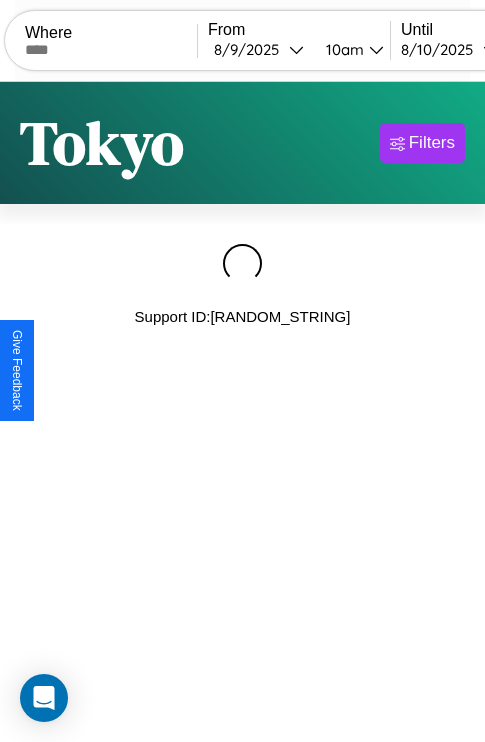 scroll, scrollTop: 0, scrollLeft: 0, axis: both 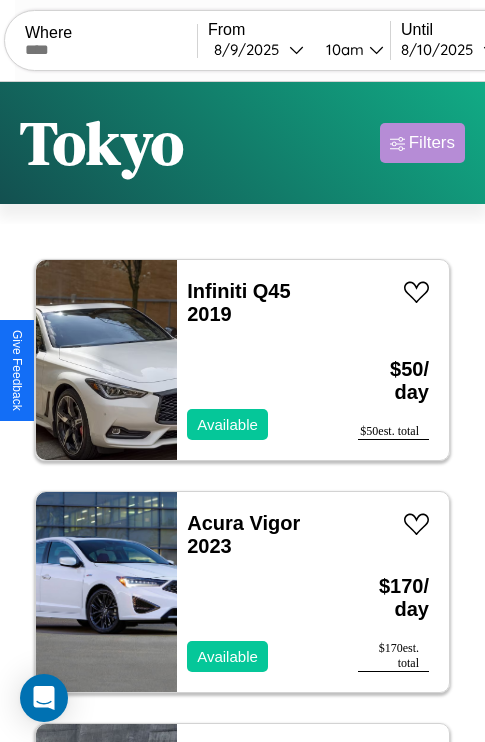 click on "Filters" at bounding box center [432, 143] 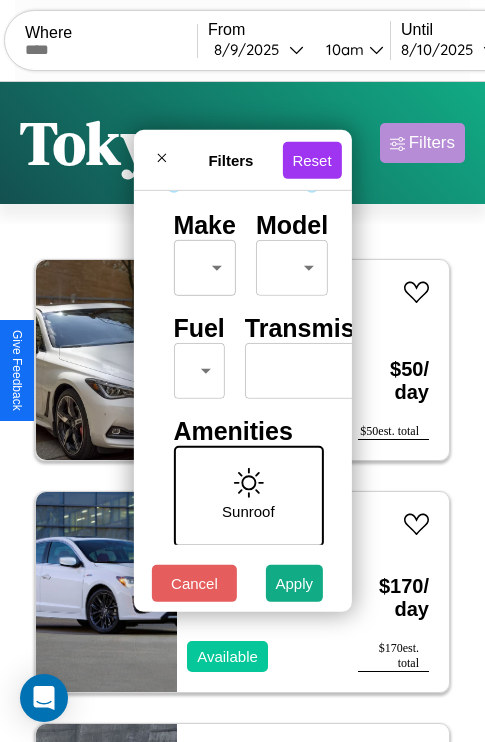 scroll, scrollTop: 162, scrollLeft: 0, axis: vertical 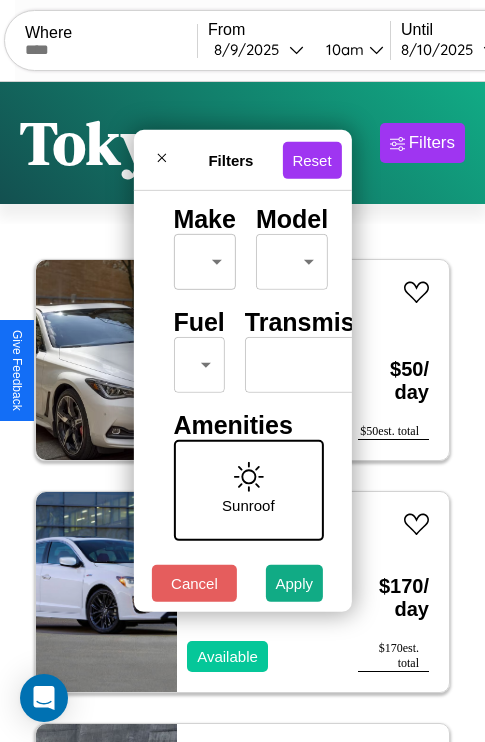 click on "CarGo Where From [DATE] [TIME] Until [DATE] [TIME] Become a Host Login Sign Up [CITY] Filters 40  cars in this area These cars can be picked up in this city. Infiniti   Q45   2019 Available $ 50  / day $ 50  est. total Acura   Vigor   2023 Available $ 170  / day $ 170  est. total Mazda   MX-30   2016 Available $ 30  / day $ 30  est. total Lexus   GS   2017 Available $ 100  / day $ 100  est. total Fiat   Ducato   2017 Available $ 170  / day $ 170  est. total Land Rover   LR4   2022 Available $ 110  / day $ 110  est. total Toyota   Previa   2021 Available $ 50  / day $ 50  est. total Lamborghini   Huracan   2023 Available $ 170  / day $ 170  est. total Ferrari   488 Pista Spider   2021 Available $ 100  / day $ 100  est. total Fiat   Spider 2000   2021 Available $ 180  / day $ 180  est. total Tesla   Cybertruck   2022 Available $ 100  / day $ 100  est. total Mazda   CX-9   2022 Available $ 150  / day $ 150  est. total Lincoln   Zephyr   2014 Available $ 110  / day $ 110  est. total Lincoln   Zephyr   $ $" at bounding box center [242, 412] 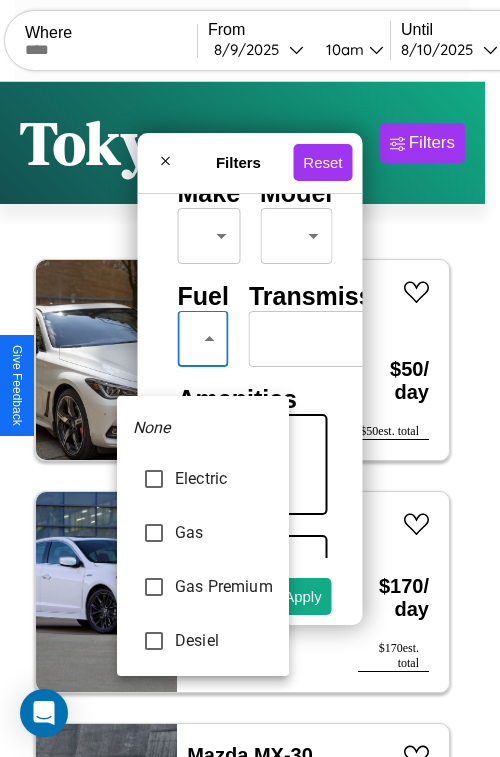 type on "******" 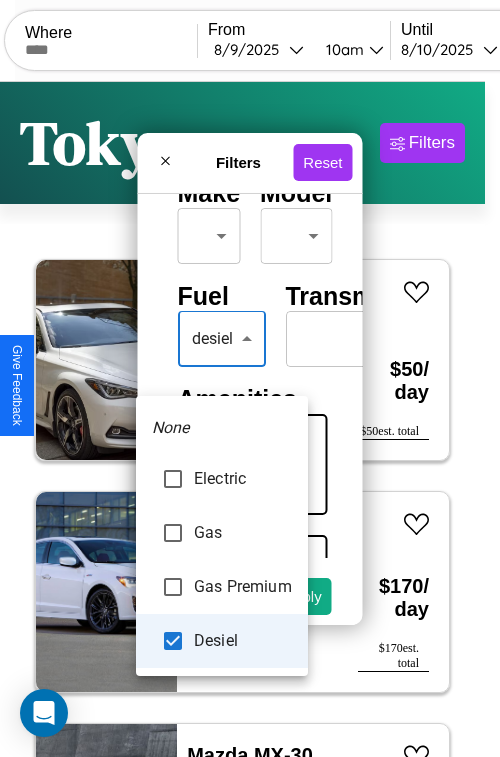click at bounding box center (250, 378) 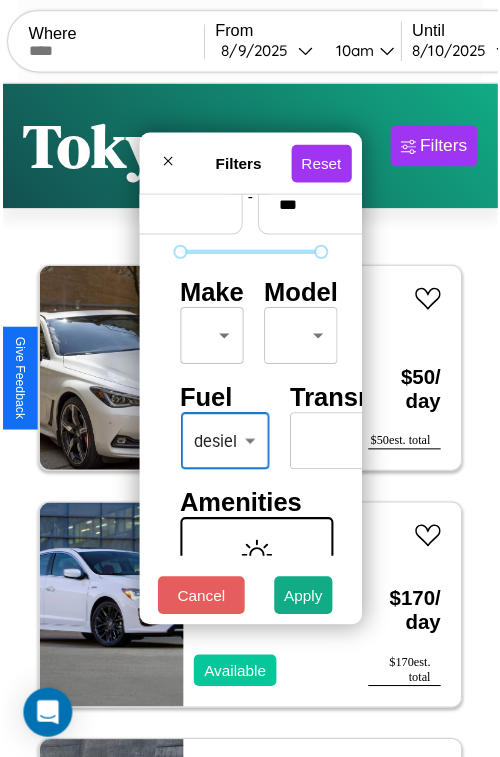 scroll, scrollTop: 59, scrollLeft: 0, axis: vertical 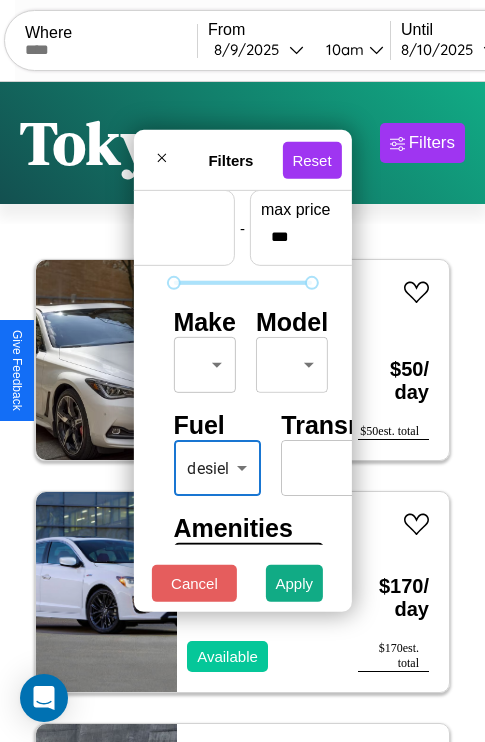click on "CarGo Where From [DATE] [TIME] Until [DATE] [TIME] Become a Host Login Sign Up [CITY] Filters 40  cars in this area These cars can be picked up in this city. Infiniti   Q45   2019 Available $ 50  / day $ 50  est. total Acura   Vigor   2023 Available $ 170  / day $ 170  est. total Mazda   MX-30   2016 Available $ 30  / day $ 30  est. total Lexus   GS   2017 Available $ 100  / day $ 100  est. total Fiat   Ducato   2017 Available $ 170  / day $ 170  est. total Land Rover   LR4   2022 Available $ 110  / day $ 110  est. total Toyota   Previa   2021 Available $ 50  / day $ 50  est. total Lamborghini   Huracan   2023 Available $ 170  / day $ 170  est. total Ferrari   488 Pista Spider   2021 Available $ 100  / day $ 100  est. total Fiat   Spider 2000   2021 Available $ 180  / day $ 180  est. total Tesla   Cybertruck   2022 Available $ 100  / day $ 100  est. total Mazda   CX-9   2022 Available $ 150  / day $ 150  est. total Lincoln   Zephyr   2014 Available $ 110  / day $ 110  est. total Lincoln   Zephyr   $ $" at bounding box center (242, 412) 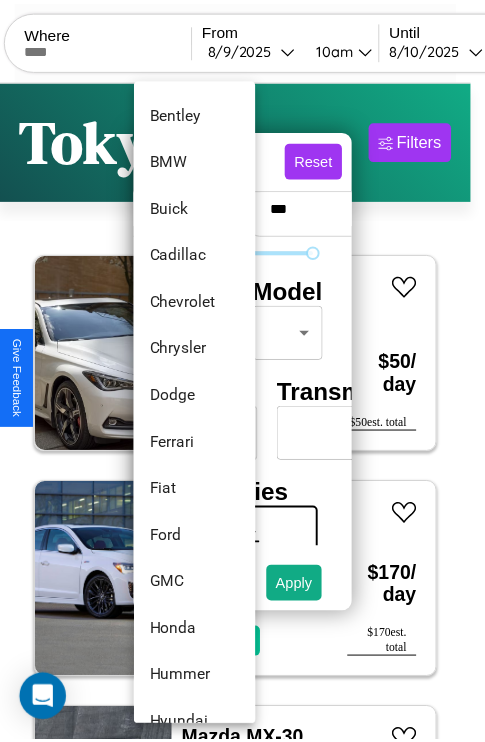 scroll, scrollTop: 422, scrollLeft: 0, axis: vertical 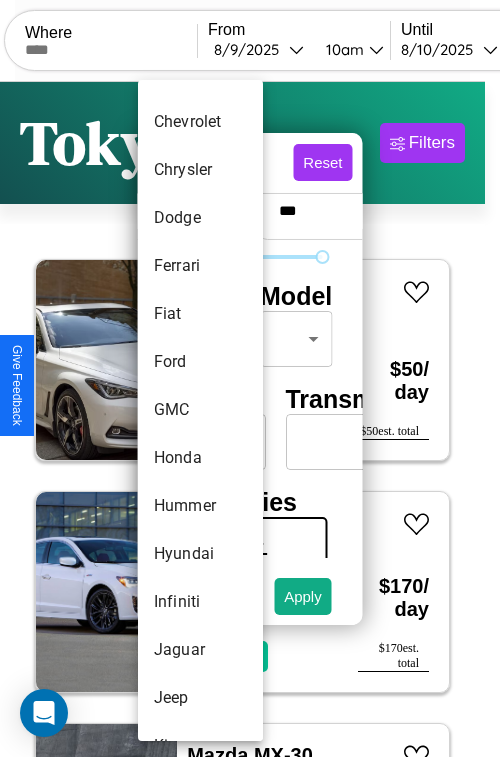click on "GMC" at bounding box center [200, 410] 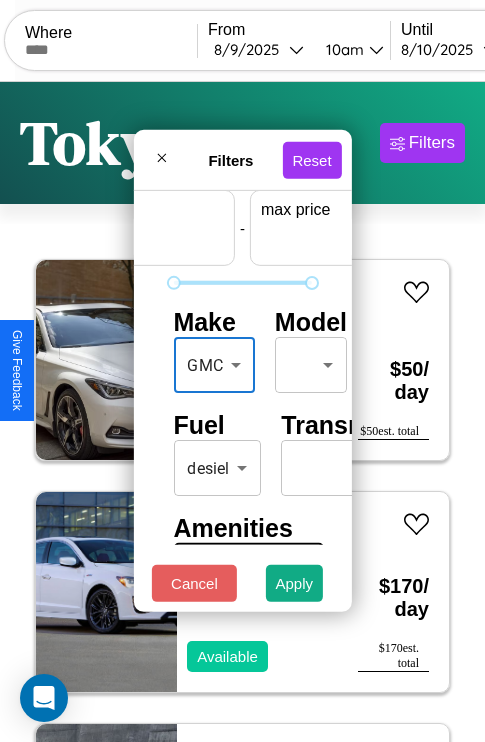 scroll, scrollTop: 59, scrollLeft: 124, axis: both 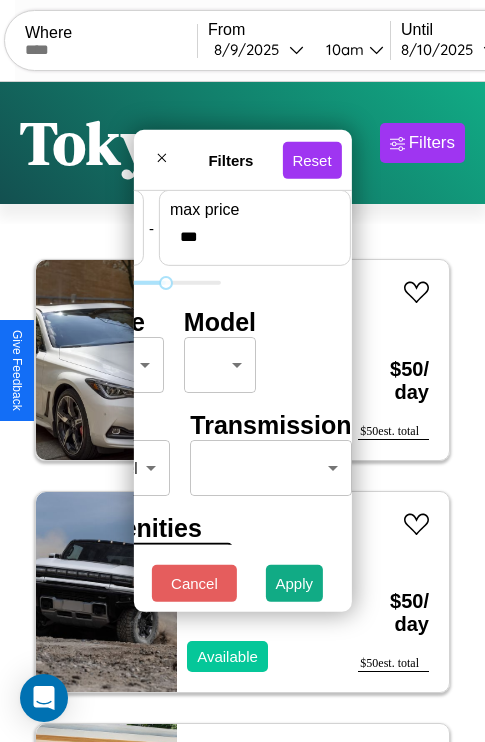 type on "***" 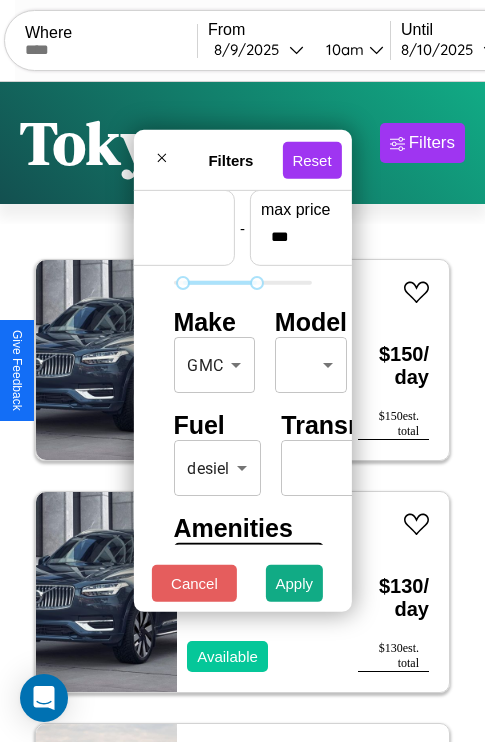 scroll, scrollTop: 162, scrollLeft: 100, axis: both 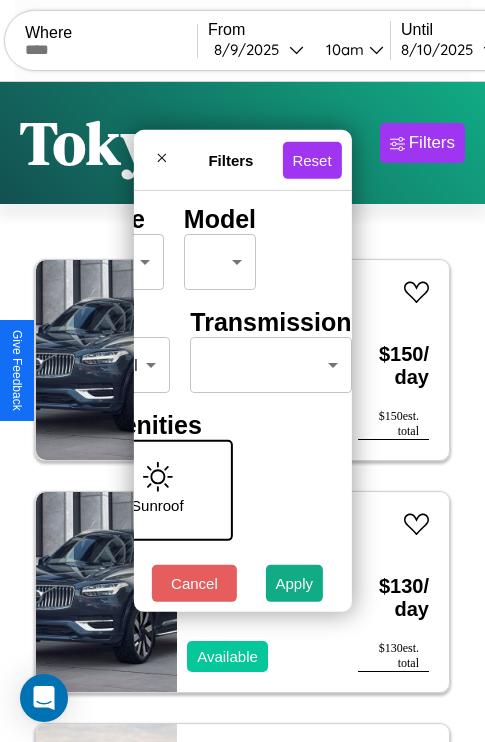 type on "**" 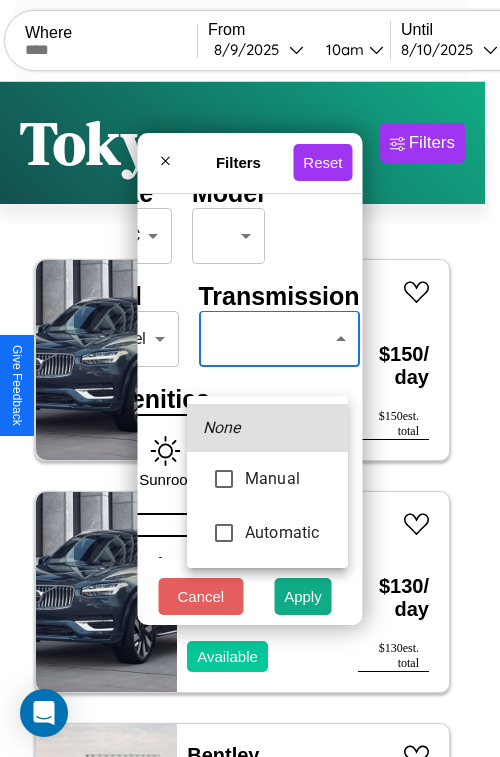 type on "*********" 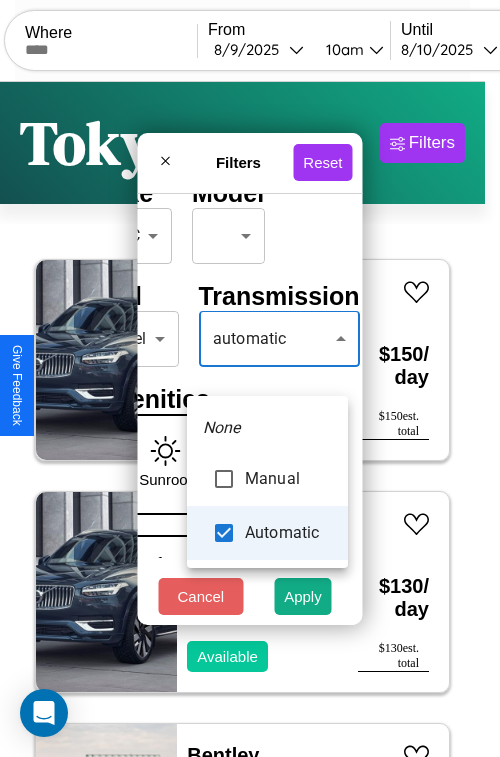 click at bounding box center (250, 378) 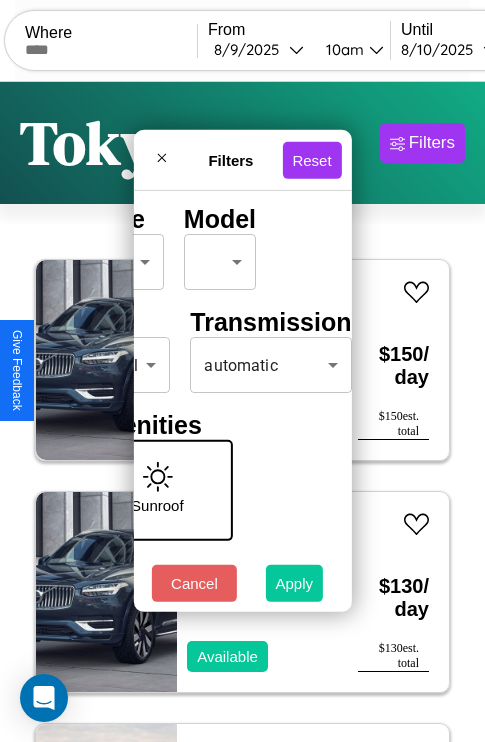 click on "Apply" at bounding box center [295, 583] 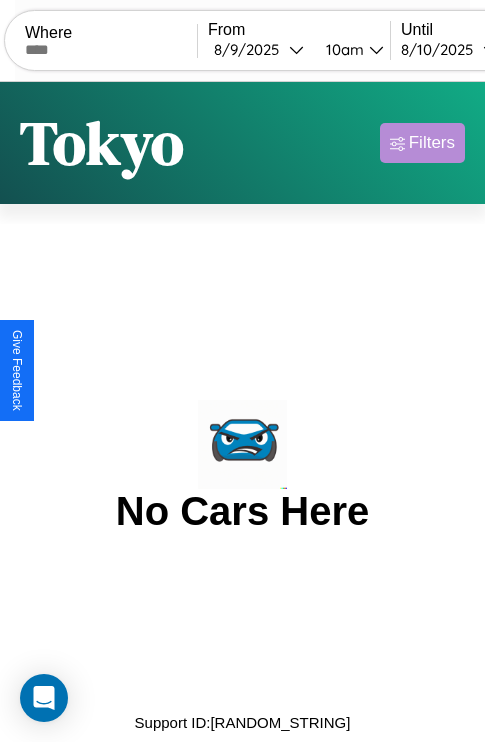 click on "Filters" at bounding box center (432, 143) 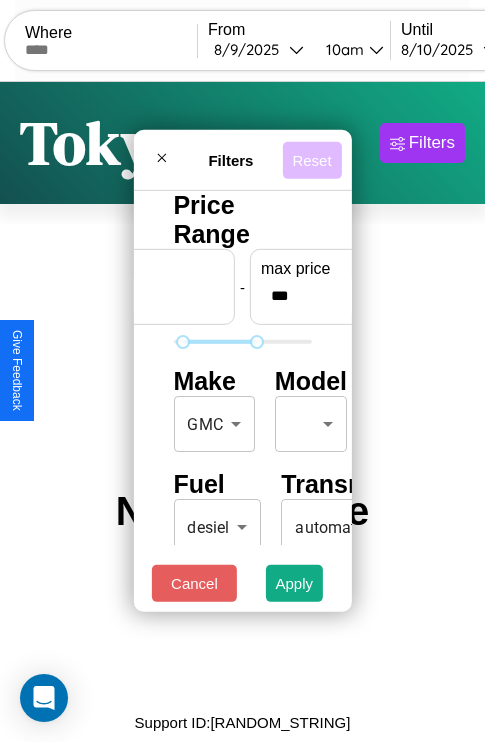 click on "Reset" at bounding box center (311, 159) 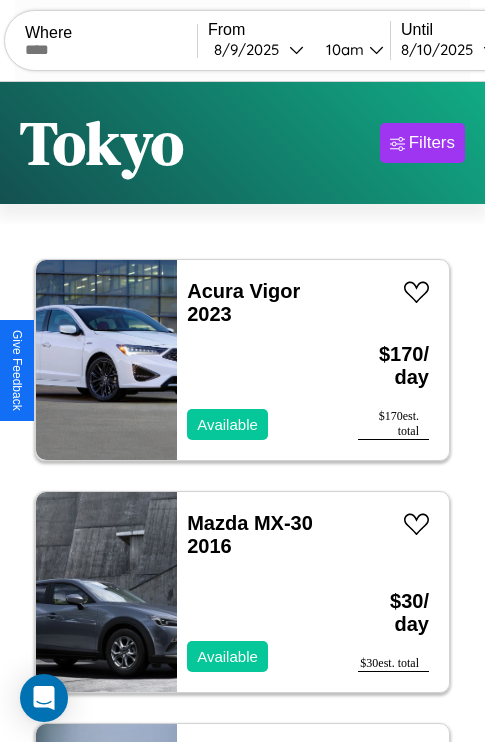 scroll, scrollTop: 66, scrollLeft: 0, axis: vertical 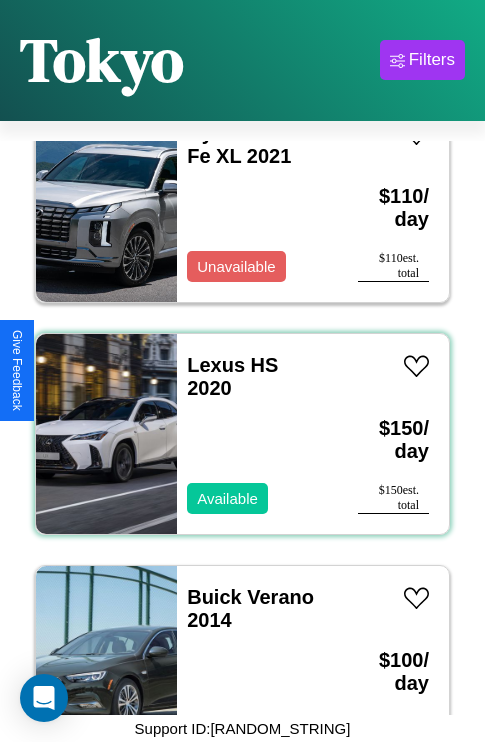 click on "Lexus   HS   2020 Available" at bounding box center (257, 434) 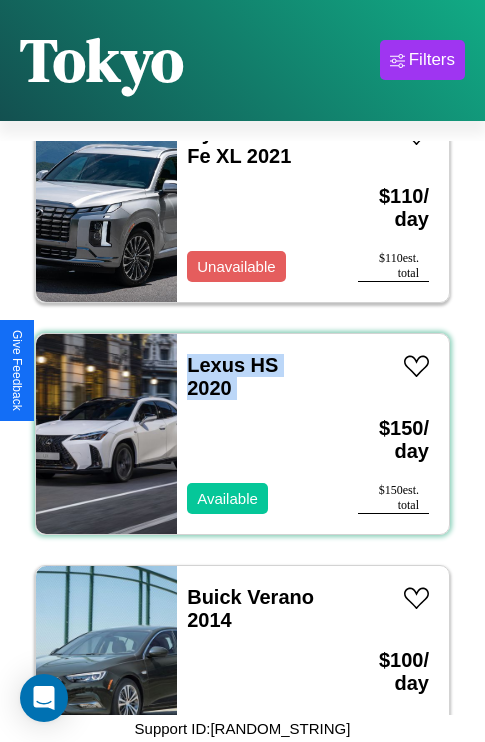 click on "Lexus   HS   2020 Available" at bounding box center [257, 434] 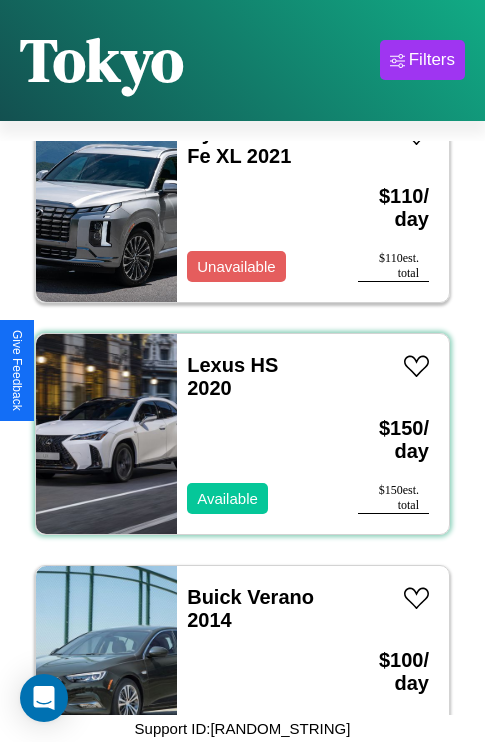 click on "Lexus   HS   2020 Available" at bounding box center [257, 434] 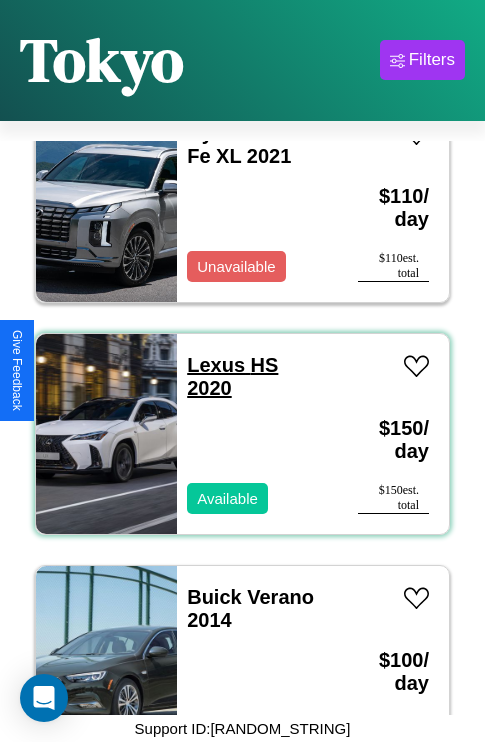 click on "Lexus   HS   2020" at bounding box center (232, 376) 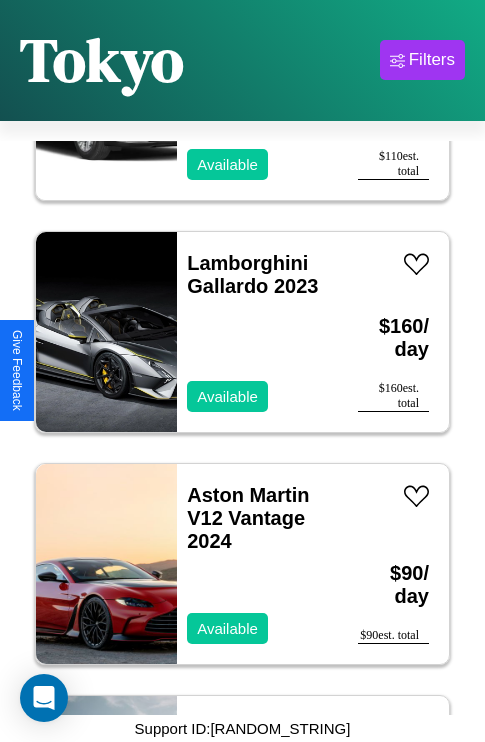 scroll, scrollTop: 7499, scrollLeft: 0, axis: vertical 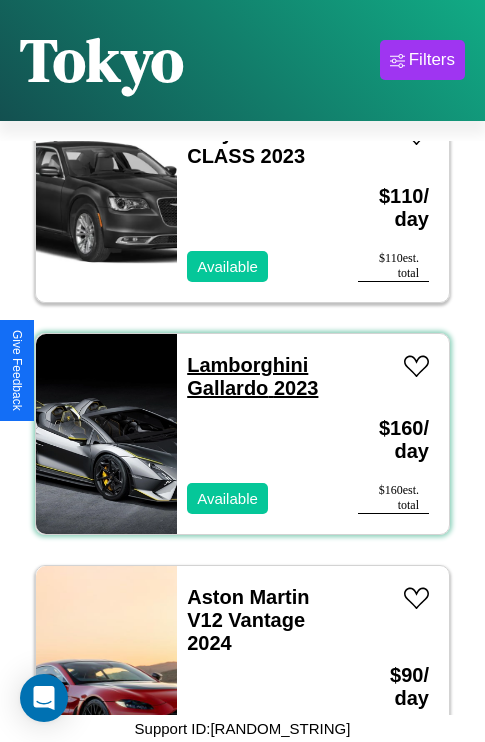 click on "Lamborghini   Gallardo   2023" at bounding box center (252, 376) 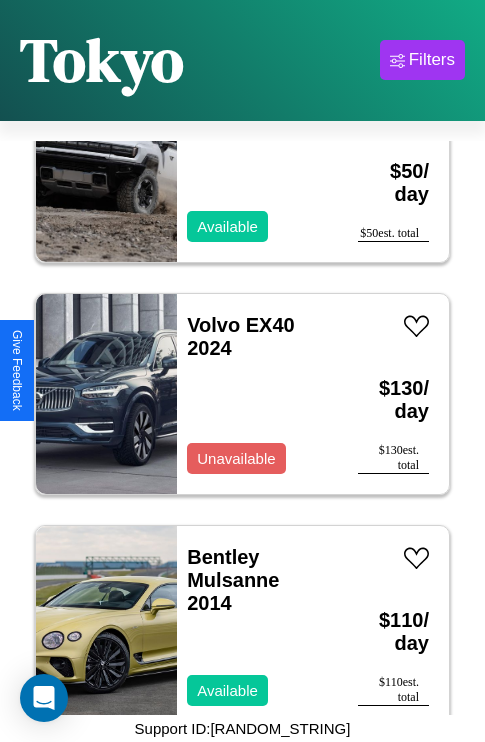 scroll, scrollTop: 3323, scrollLeft: 0, axis: vertical 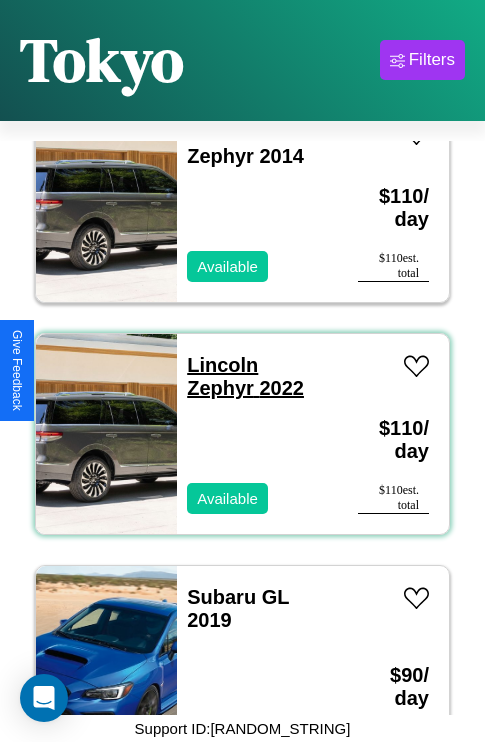 click on "Lincoln   Zephyr   2022" at bounding box center [245, 376] 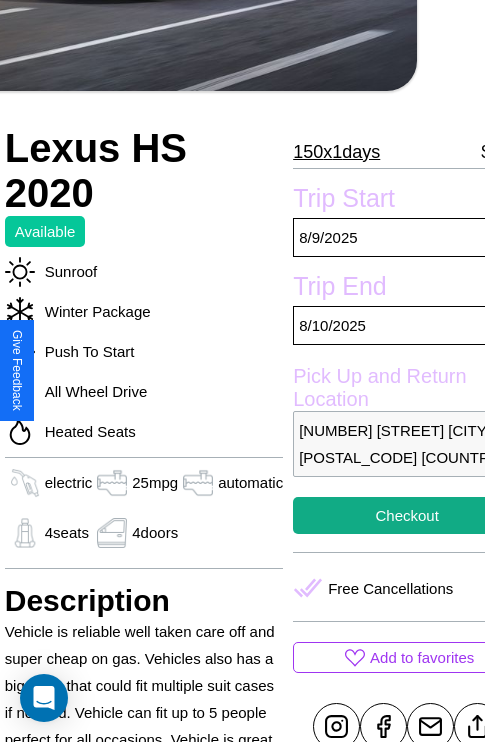 scroll, scrollTop: 499, scrollLeft: 96, axis: both 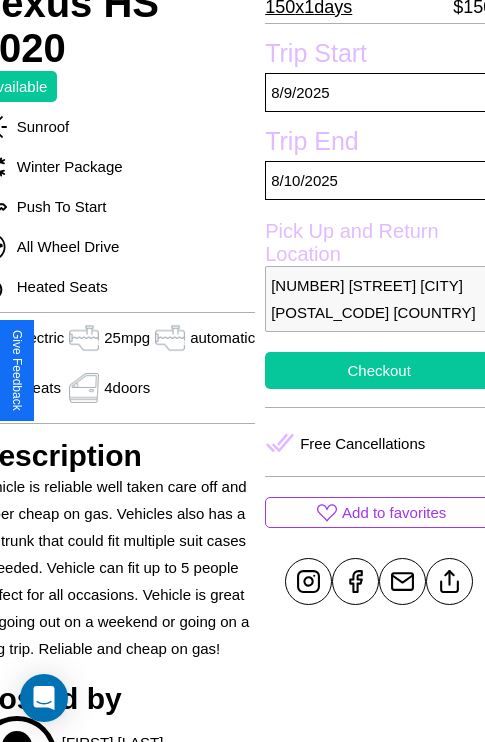 click on "Checkout" at bounding box center [379, 370] 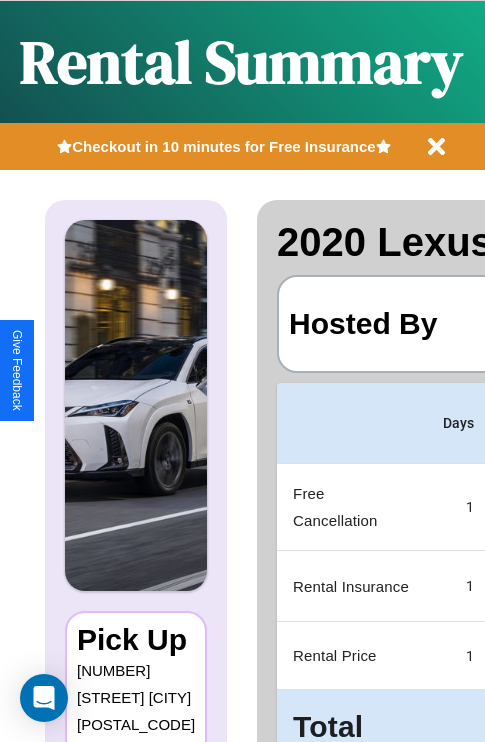 scroll, scrollTop: 0, scrollLeft: 378, axis: horizontal 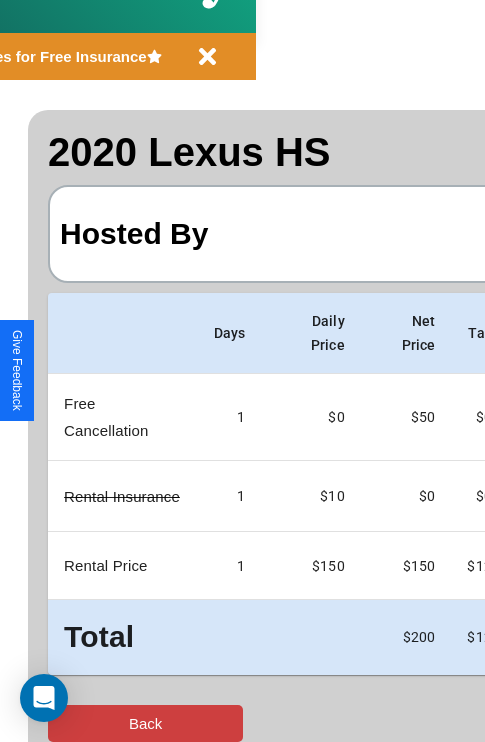 click on "Back" at bounding box center (145, 723) 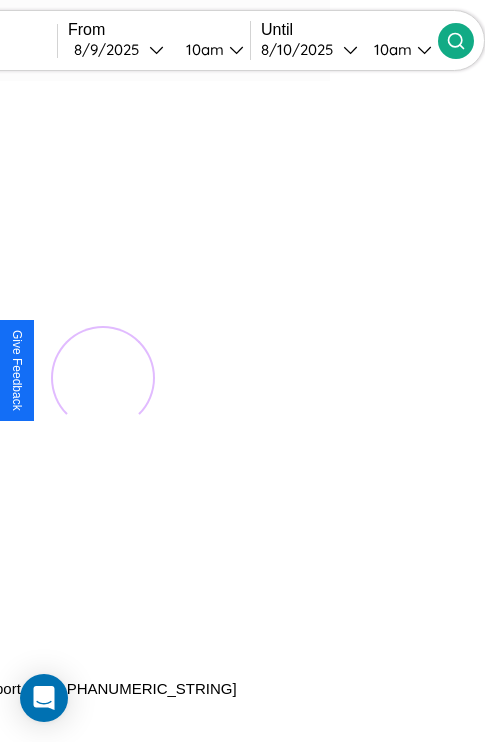 scroll, scrollTop: 0, scrollLeft: 0, axis: both 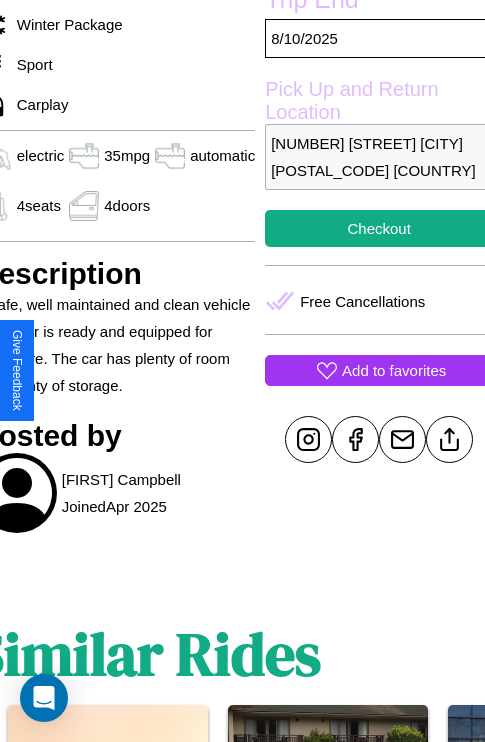 click on "Add to favorites" at bounding box center [394, 370] 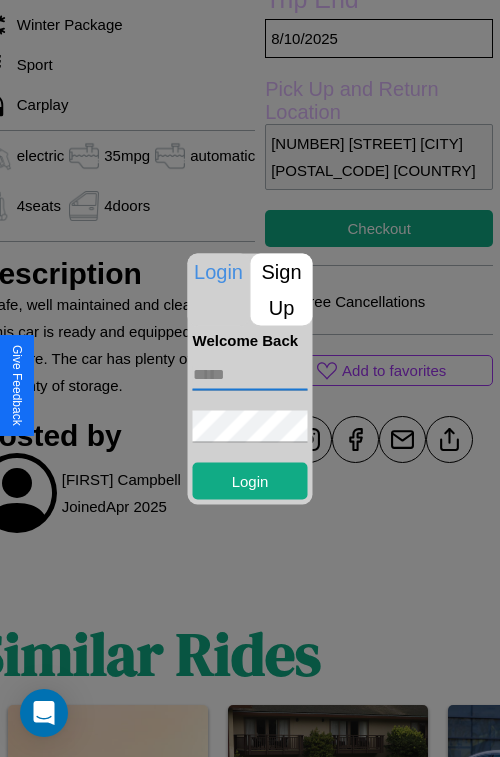 click at bounding box center (250, 374) 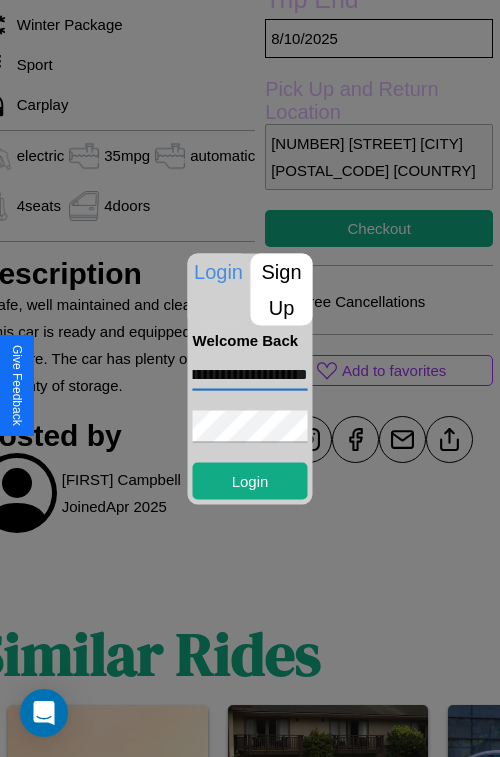 scroll, scrollTop: 0, scrollLeft: 94, axis: horizontal 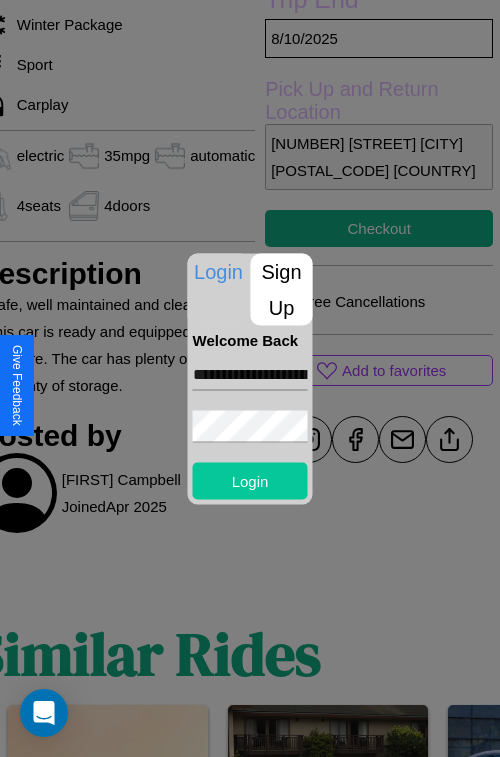 click on "Login" at bounding box center (250, 480) 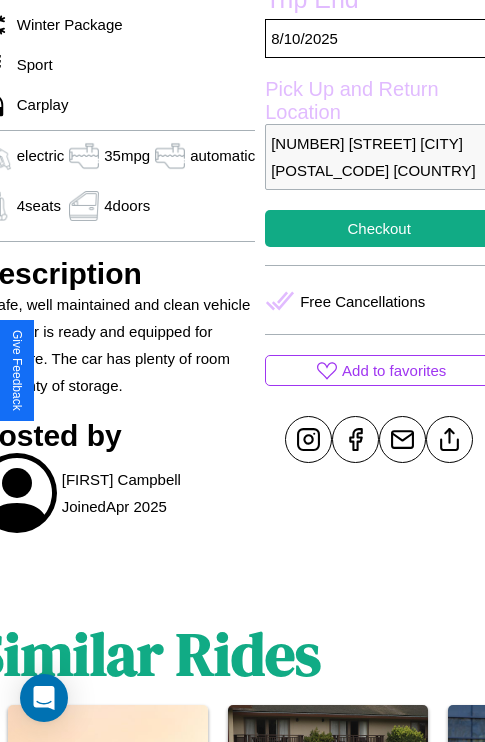scroll, scrollTop: 408, scrollLeft: 96, axis: both 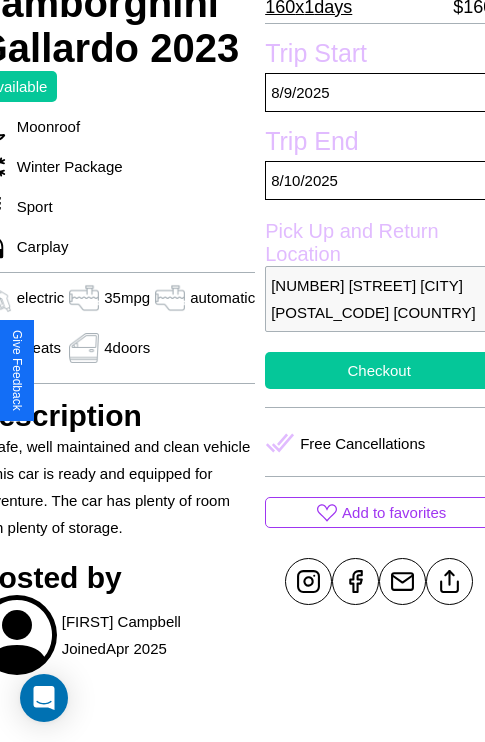 click on "Checkout" at bounding box center [379, 370] 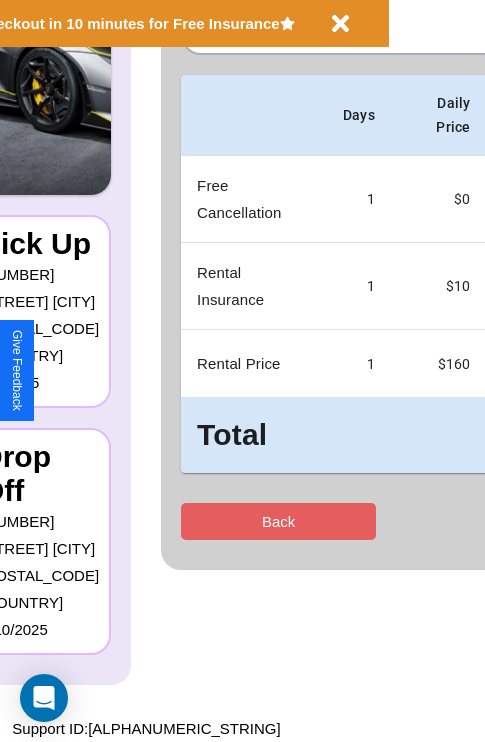 scroll, scrollTop: 0, scrollLeft: 0, axis: both 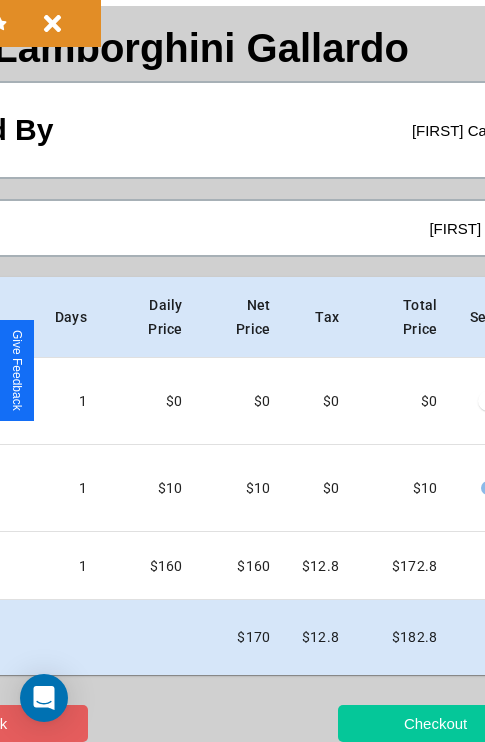 click on "Checkout" at bounding box center [435, 723] 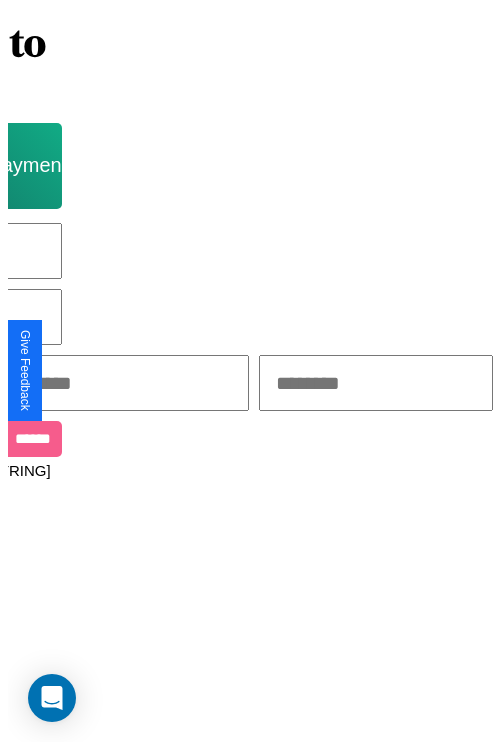 scroll, scrollTop: 0, scrollLeft: 0, axis: both 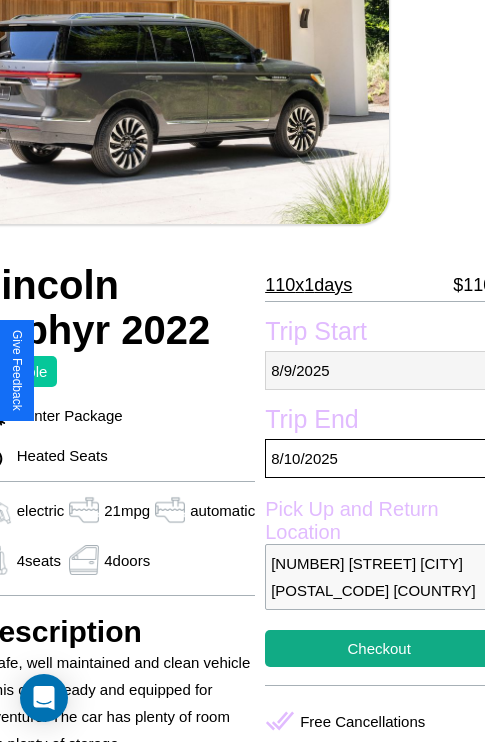 click on "[DATE]" at bounding box center [379, 370] 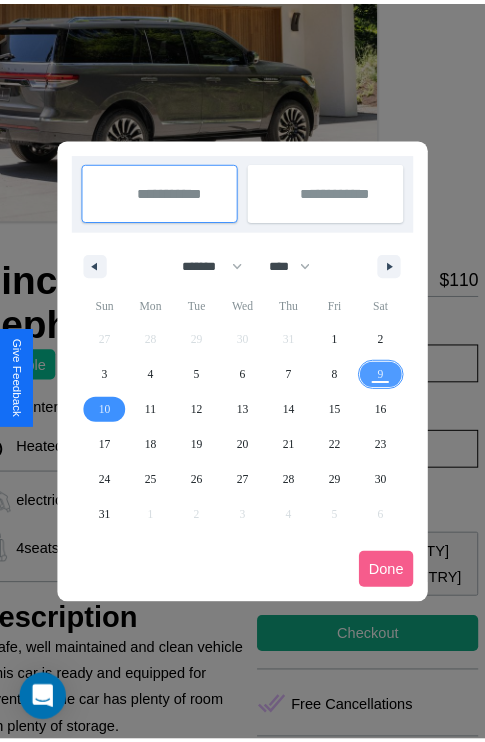 scroll, scrollTop: 0, scrollLeft: 96, axis: horizontal 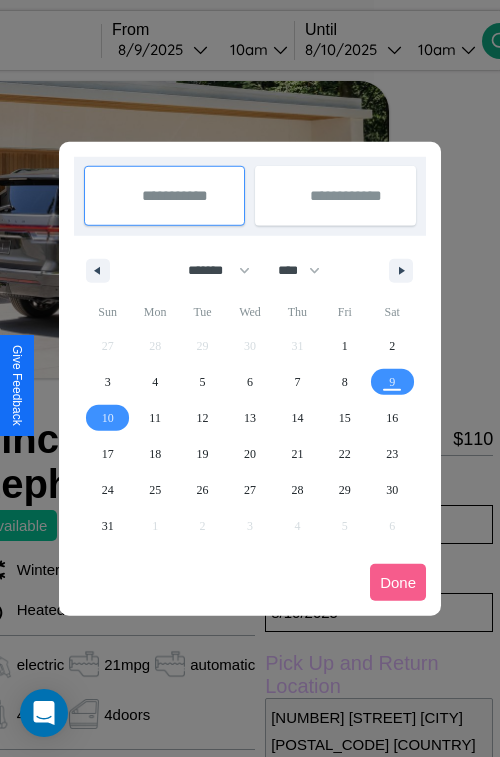 click at bounding box center (250, 378) 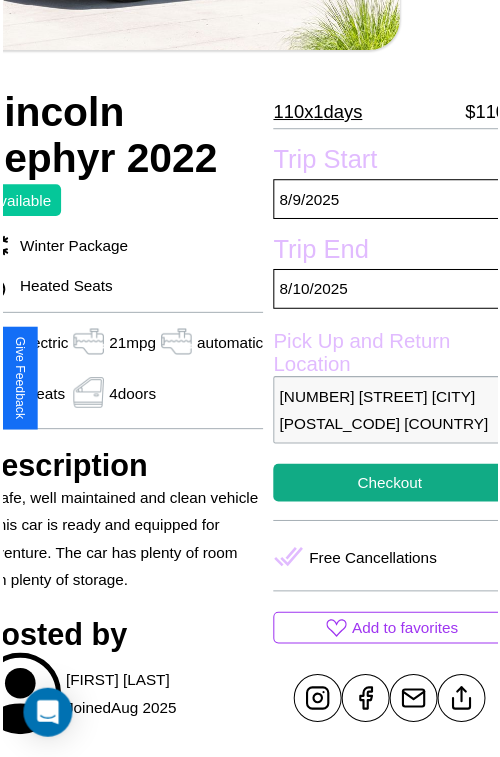 scroll, scrollTop: 574, scrollLeft: 96, axis: both 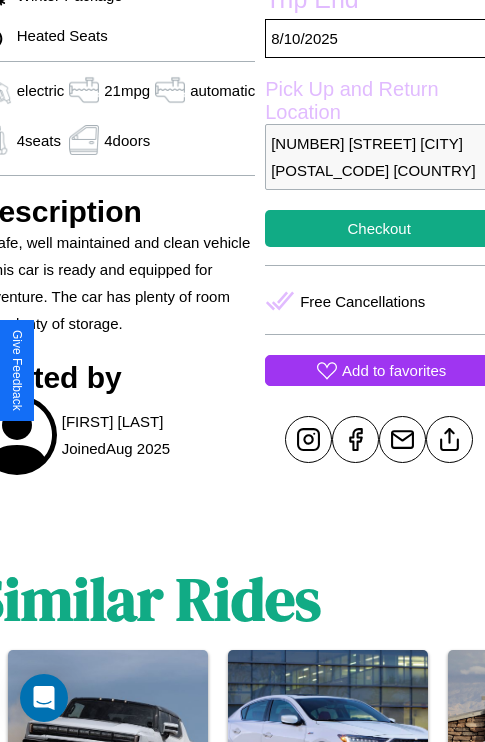 click on "Add to favorites" at bounding box center (394, 370) 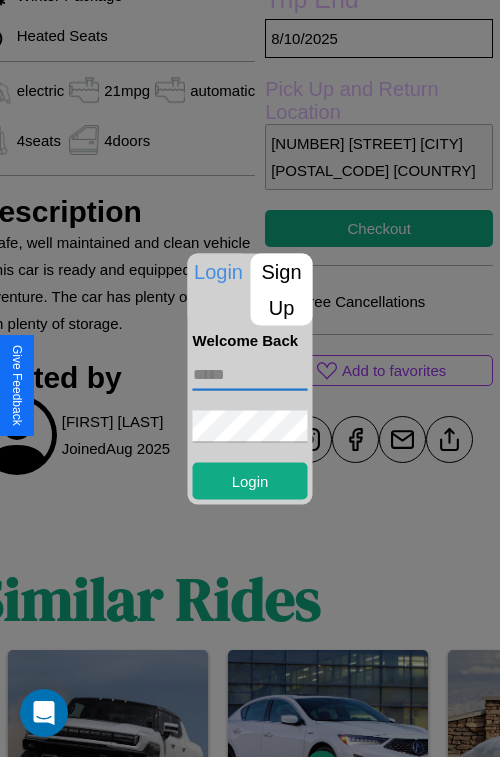 click at bounding box center [250, 374] 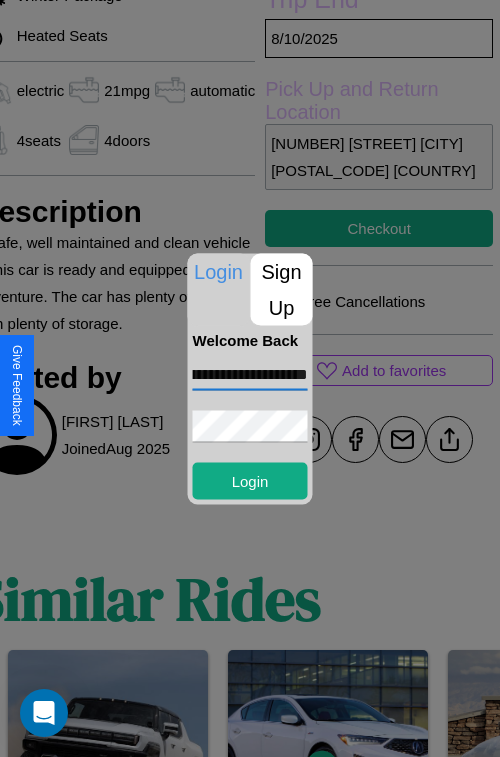 scroll, scrollTop: 0, scrollLeft: 94, axis: horizontal 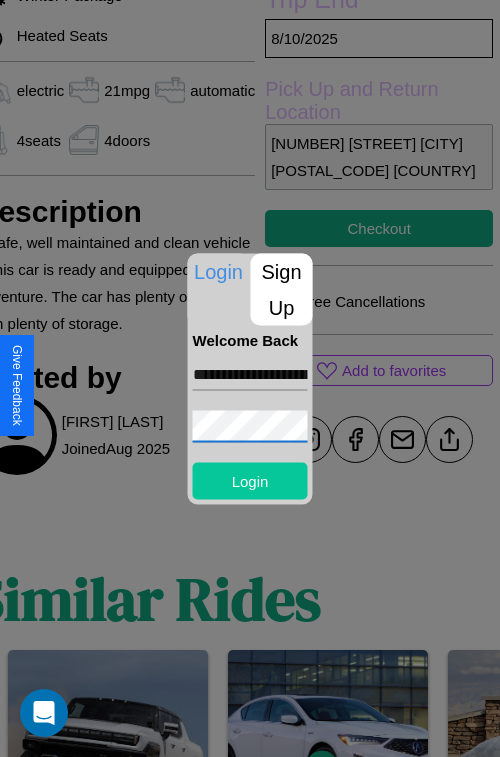 click on "Login" at bounding box center [250, 480] 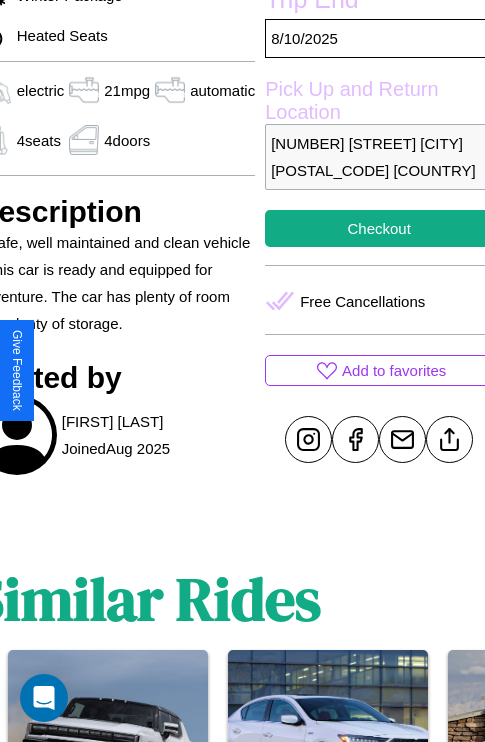 scroll, scrollTop: 432, scrollLeft: 96, axis: both 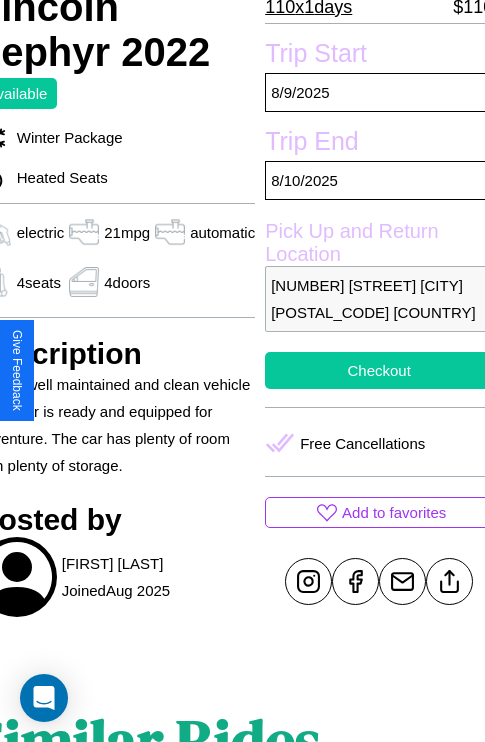 click on "Checkout" at bounding box center [379, 370] 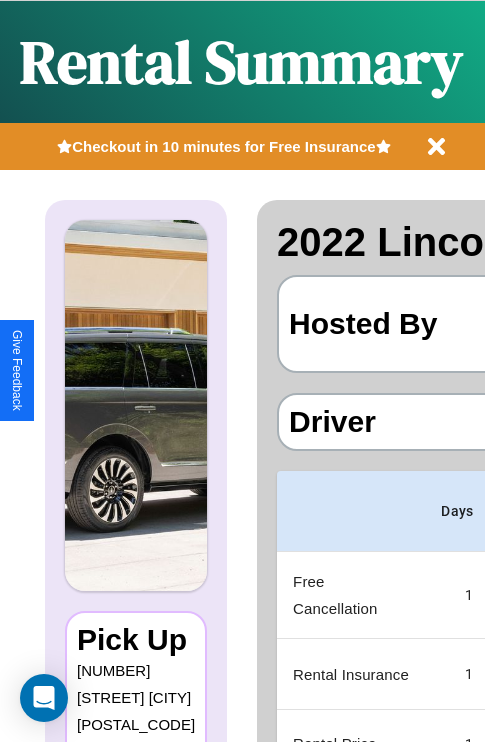 scroll, scrollTop: 0, scrollLeft: 378, axis: horizontal 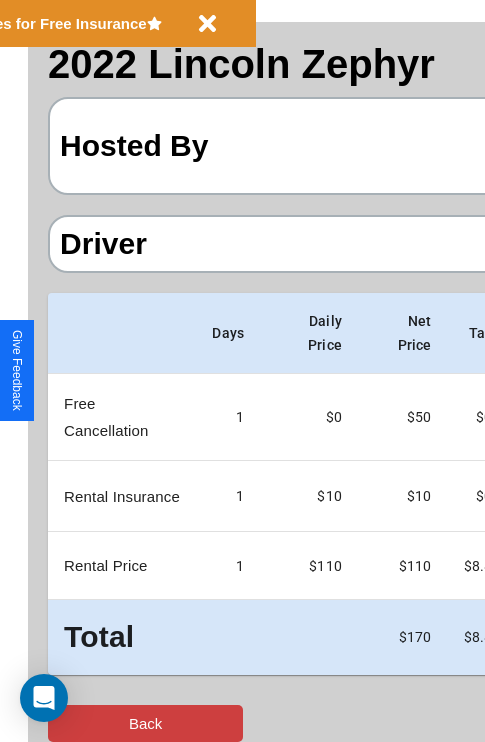 click on "Back" at bounding box center [145, 723] 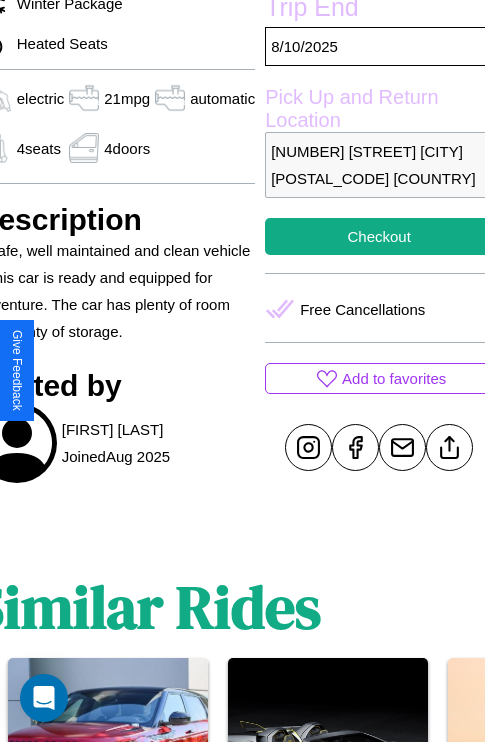 scroll, scrollTop: 574, scrollLeft: 96, axis: both 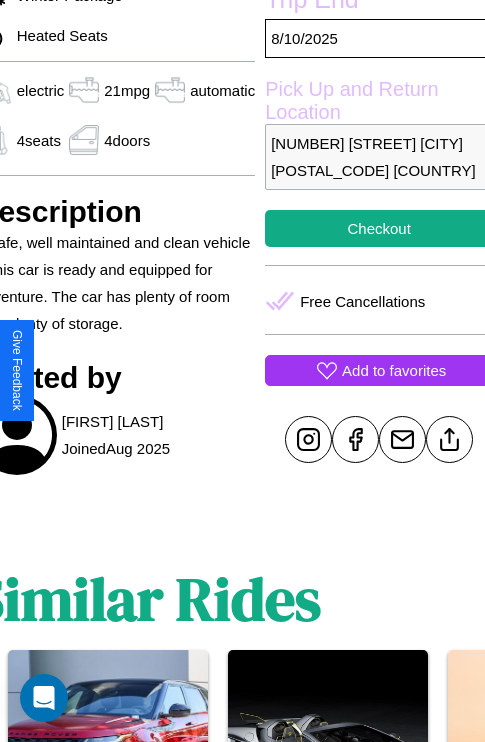 click on "Add to favorites" at bounding box center [394, 370] 